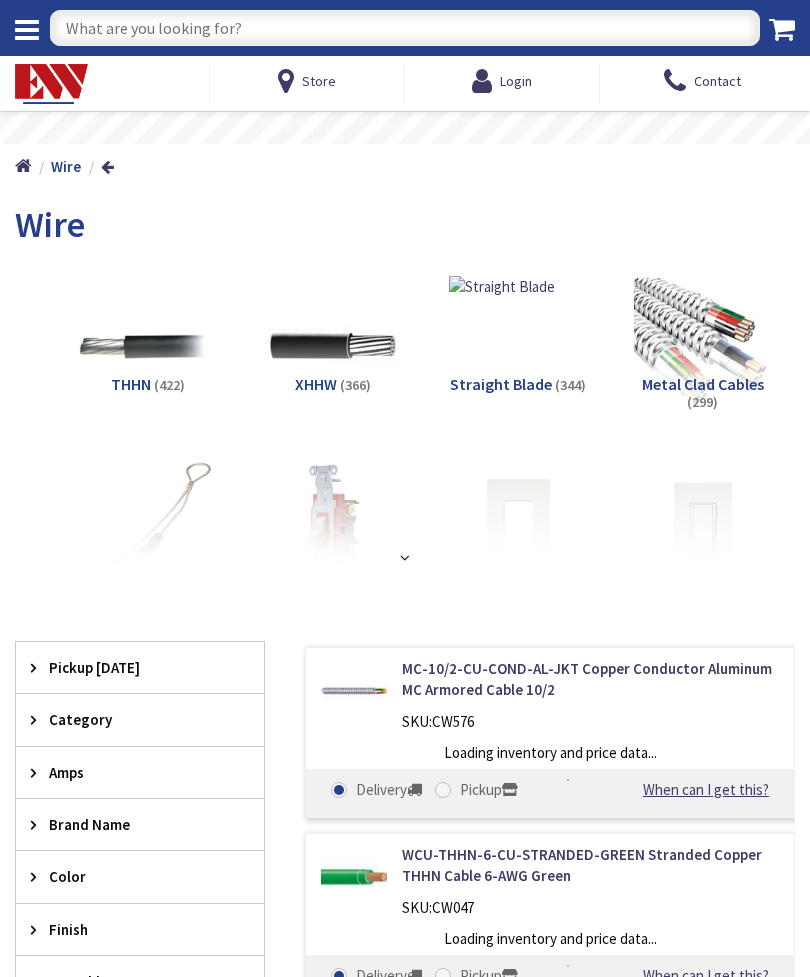 scroll, scrollTop: 0, scrollLeft: 0, axis: both 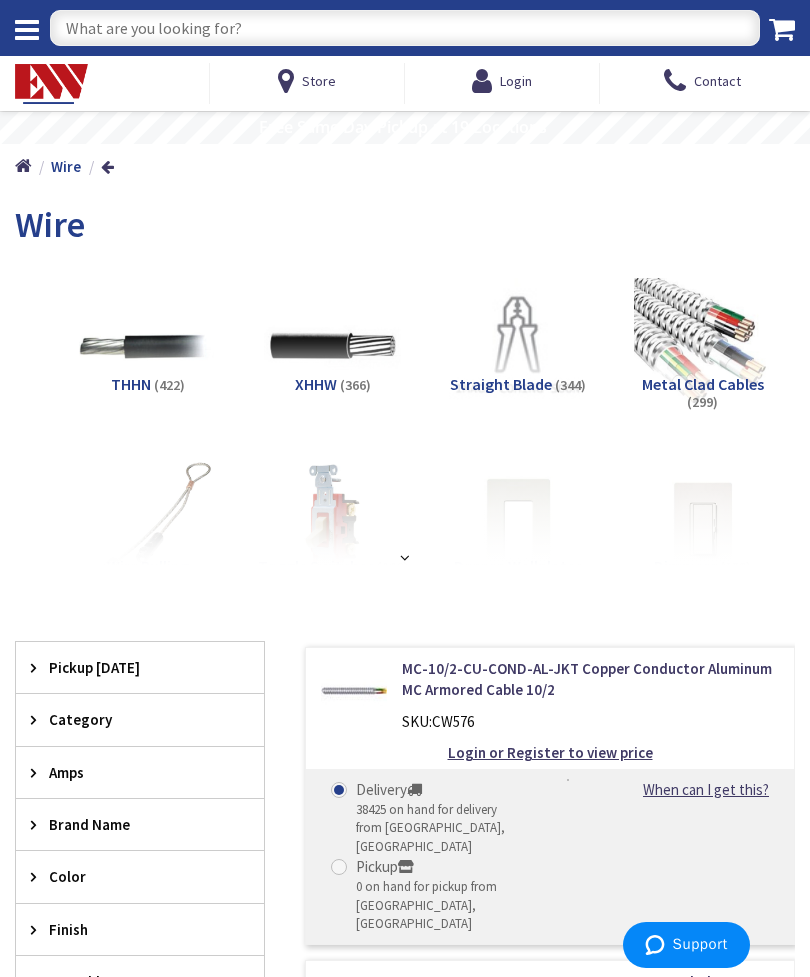 type on "[GEOGRAPHIC_DATA], [GEOGRAPHIC_DATA]" 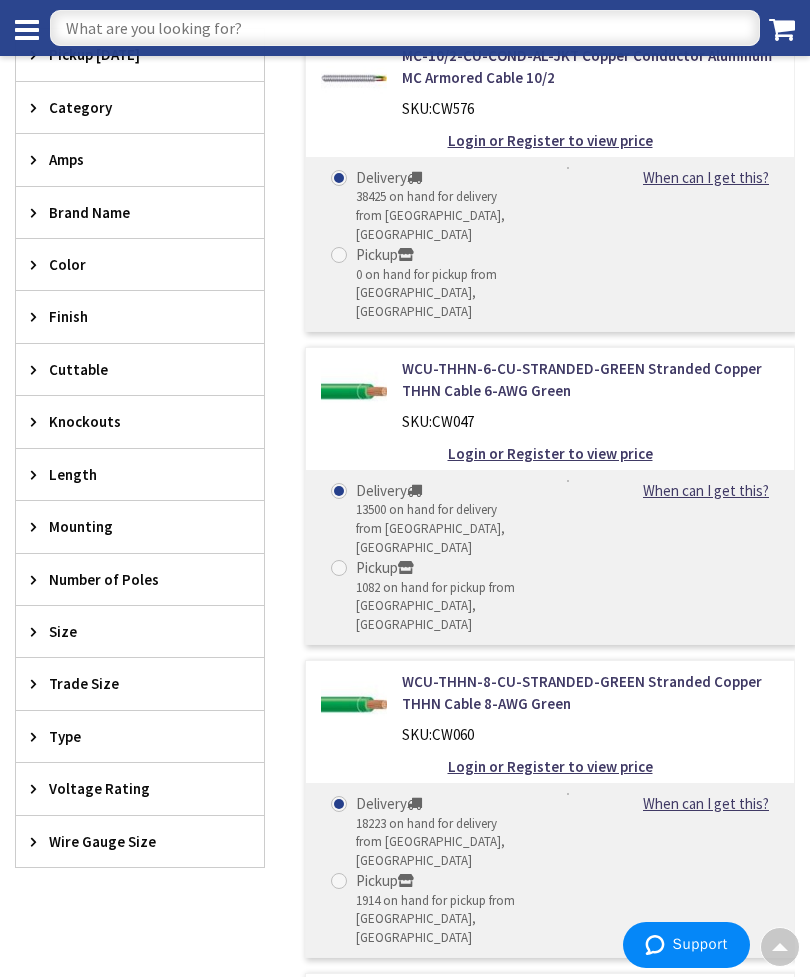 scroll, scrollTop: 596, scrollLeft: 0, axis: vertical 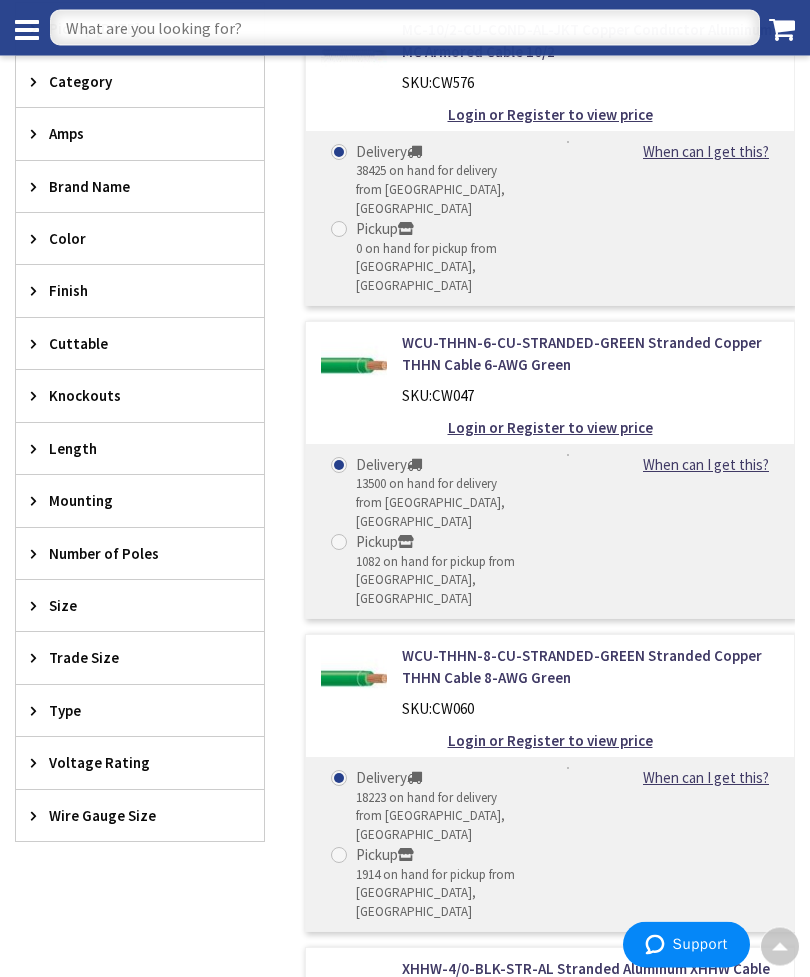 click on "Length" at bounding box center [130, 449] 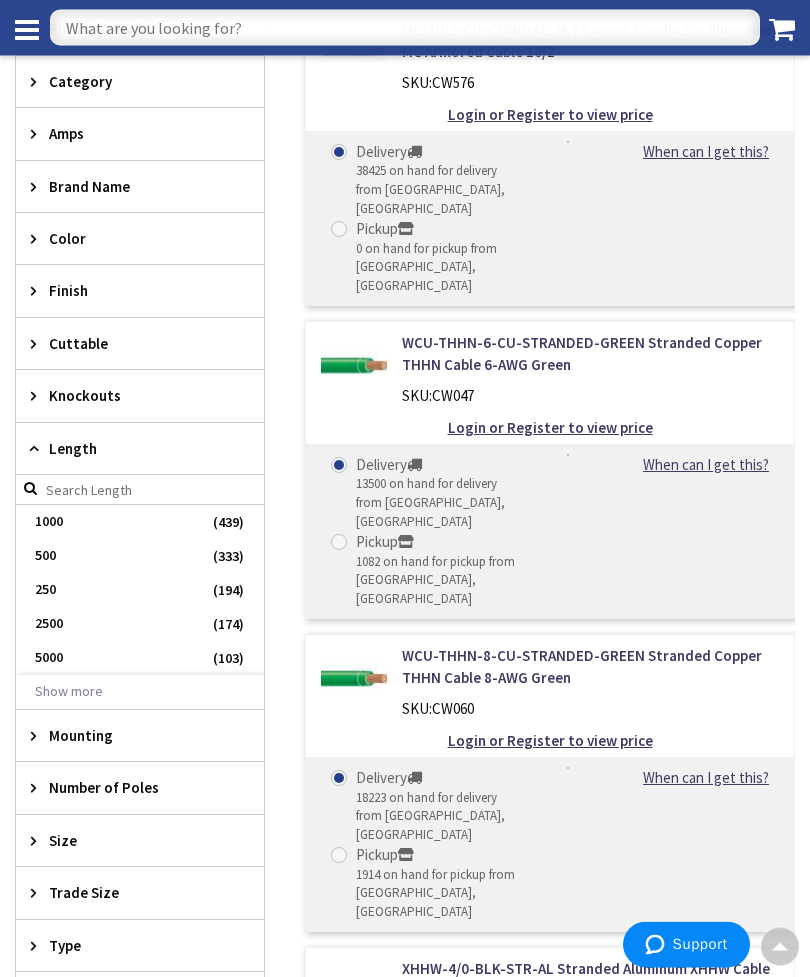 scroll, scrollTop: 597, scrollLeft: 0, axis: vertical 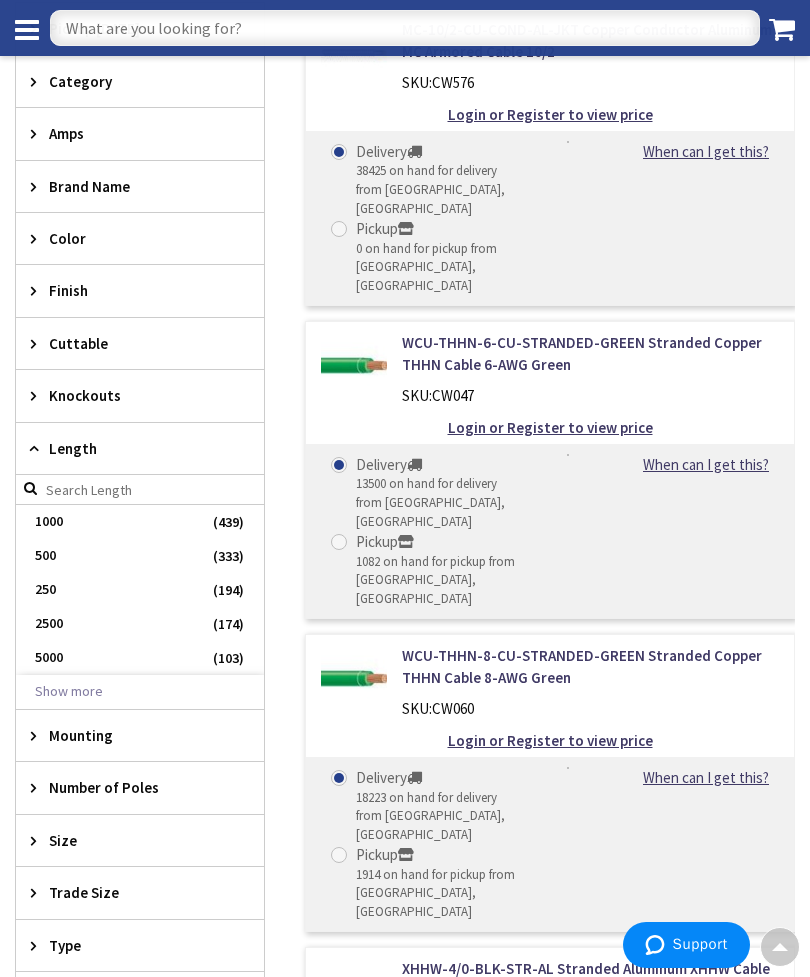 click on "Show more" at bounding box center (140, 692) 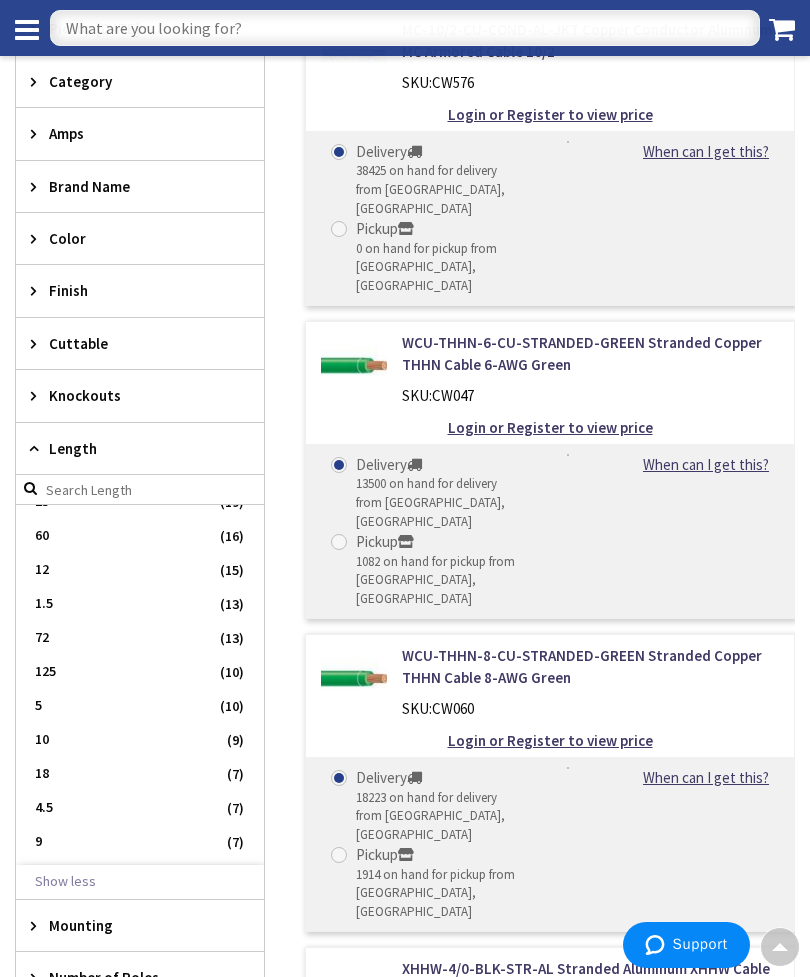 scroll, scrollTop: 474, scrollLeft: 0, axis: vertical 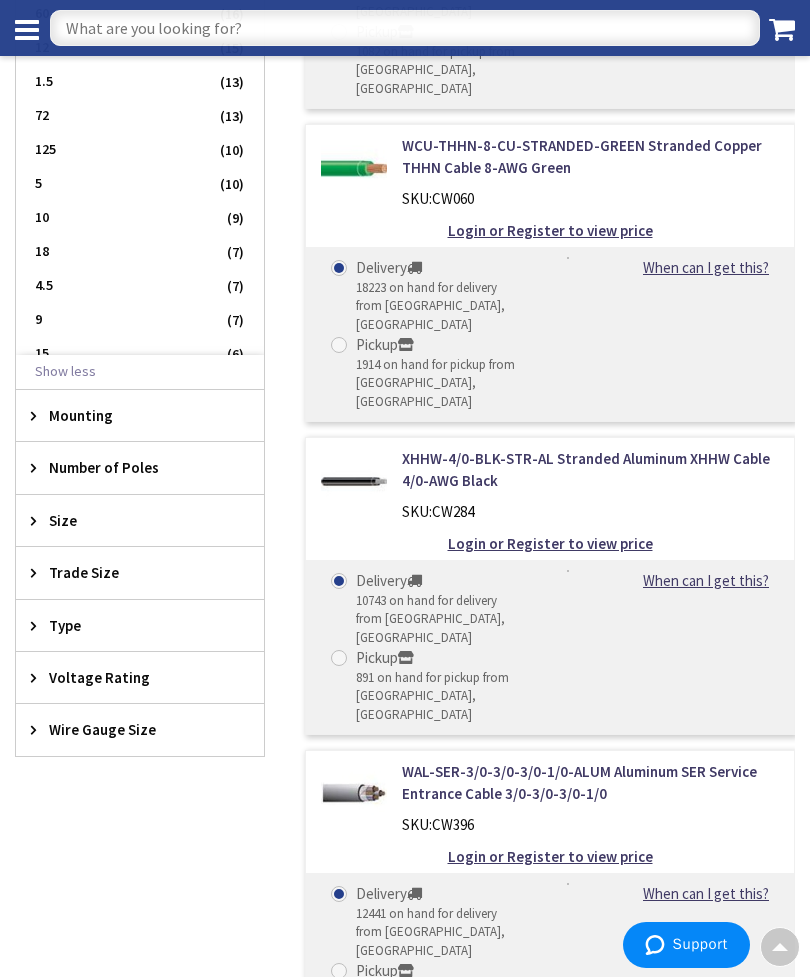 click on "Size" at bounding box center [130, 520] 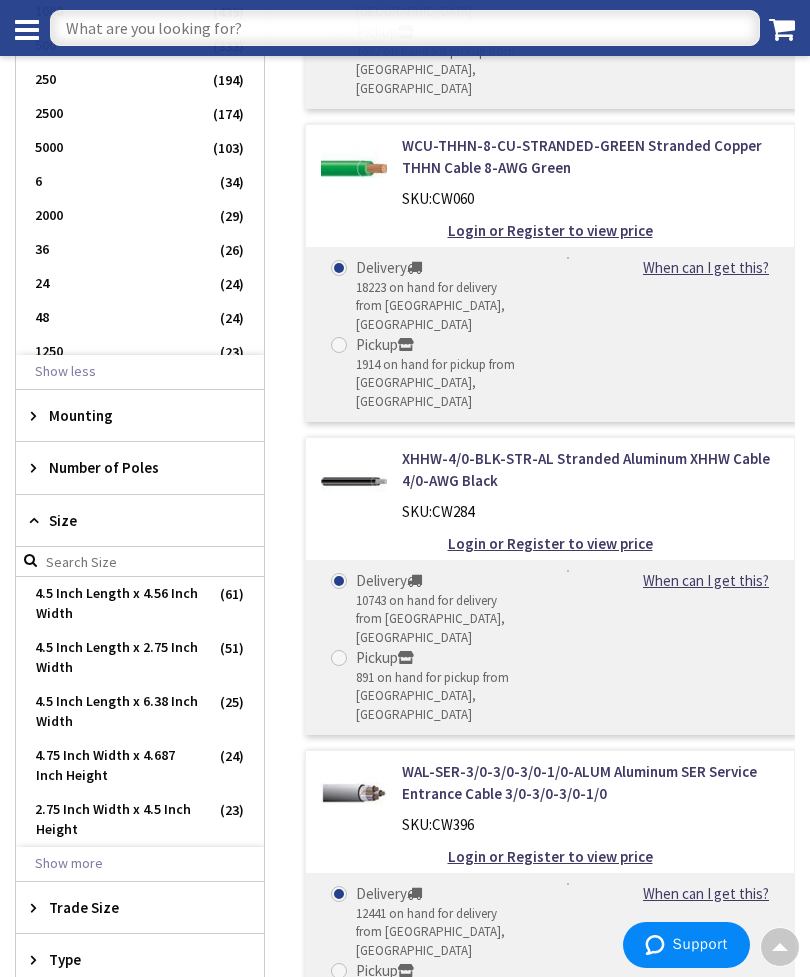 scroll, scrollTop: 0, scrollLeft: 0, axis: both 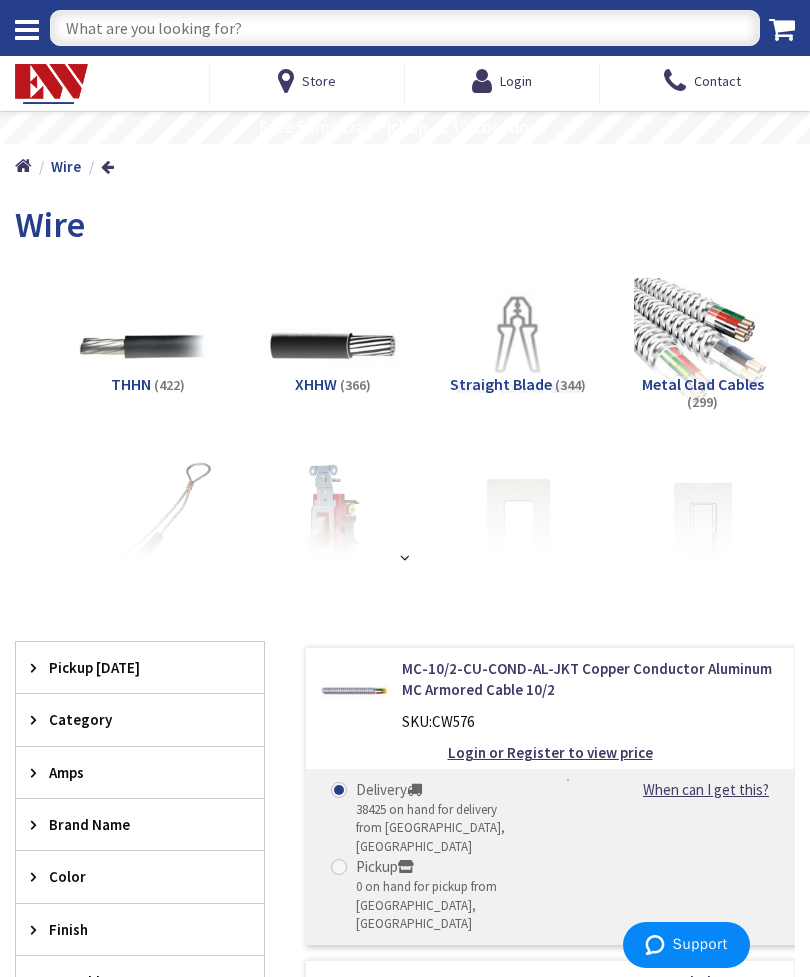 click at bounding box center [290, 81] 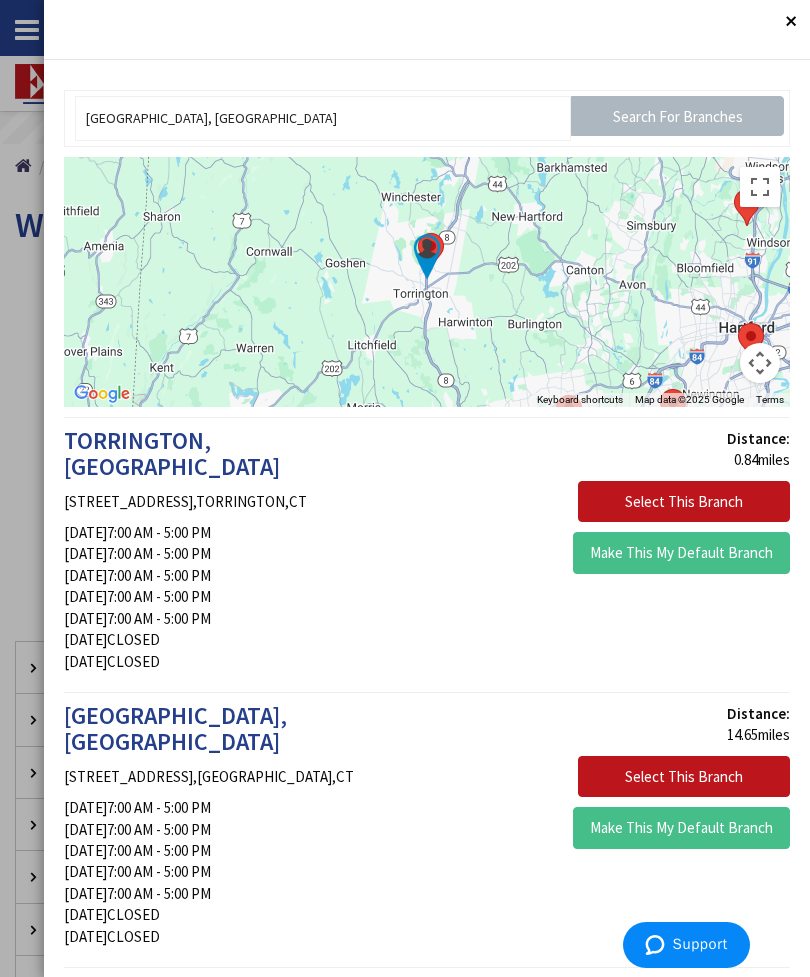 click on "Close" at bounding box center (790, 20) 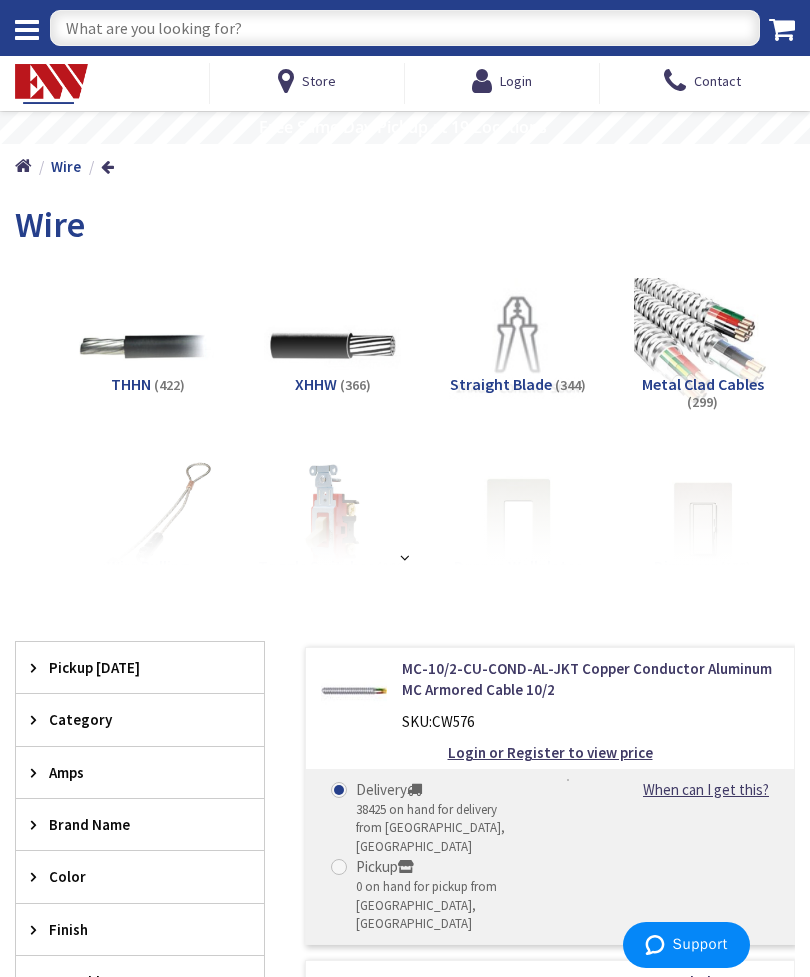 click at bounding box center (405, 28) 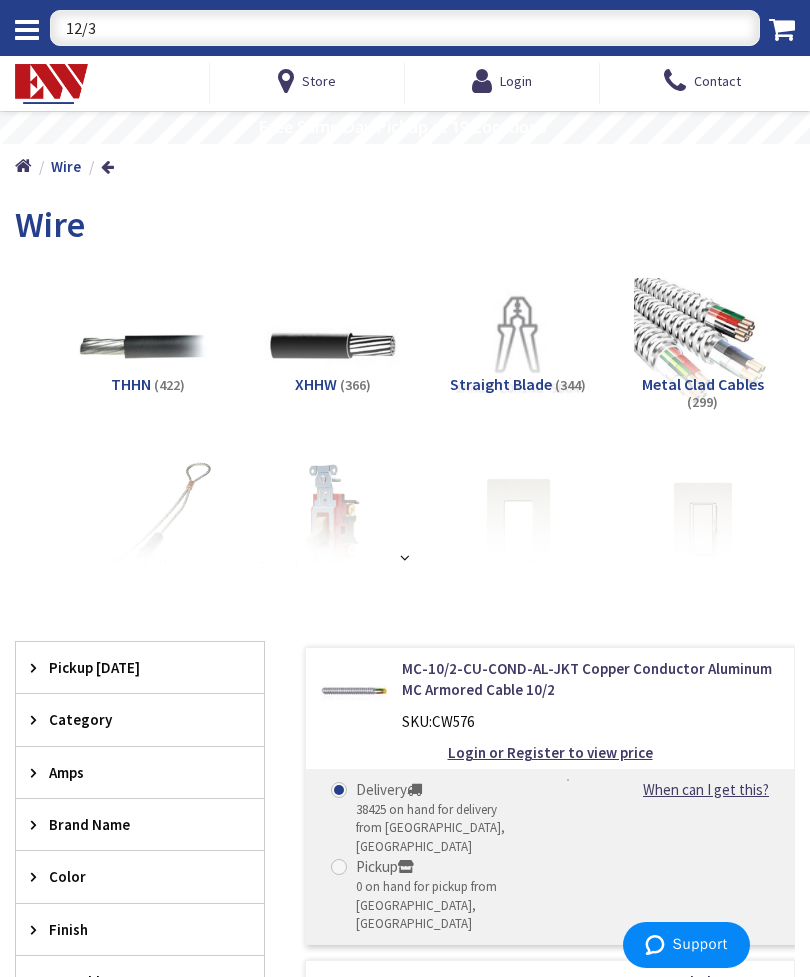 type on "12/3" 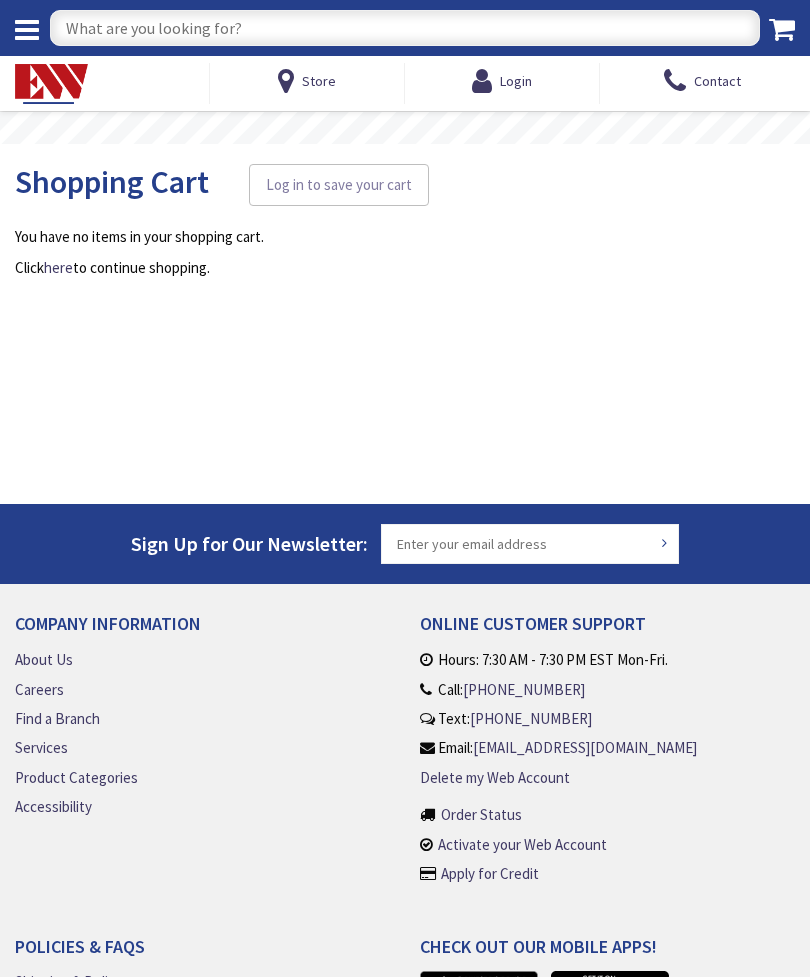 scroll, scrollTop: 0, scrollLeft: 0, axis: both 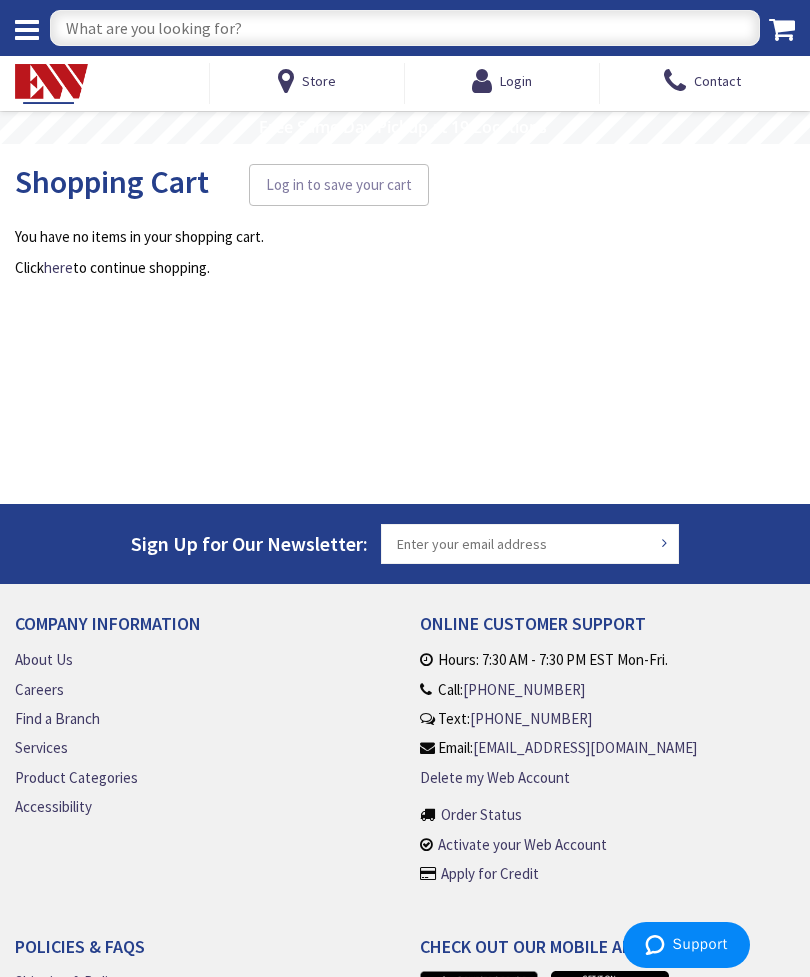 click at bounding box center [51, 84] 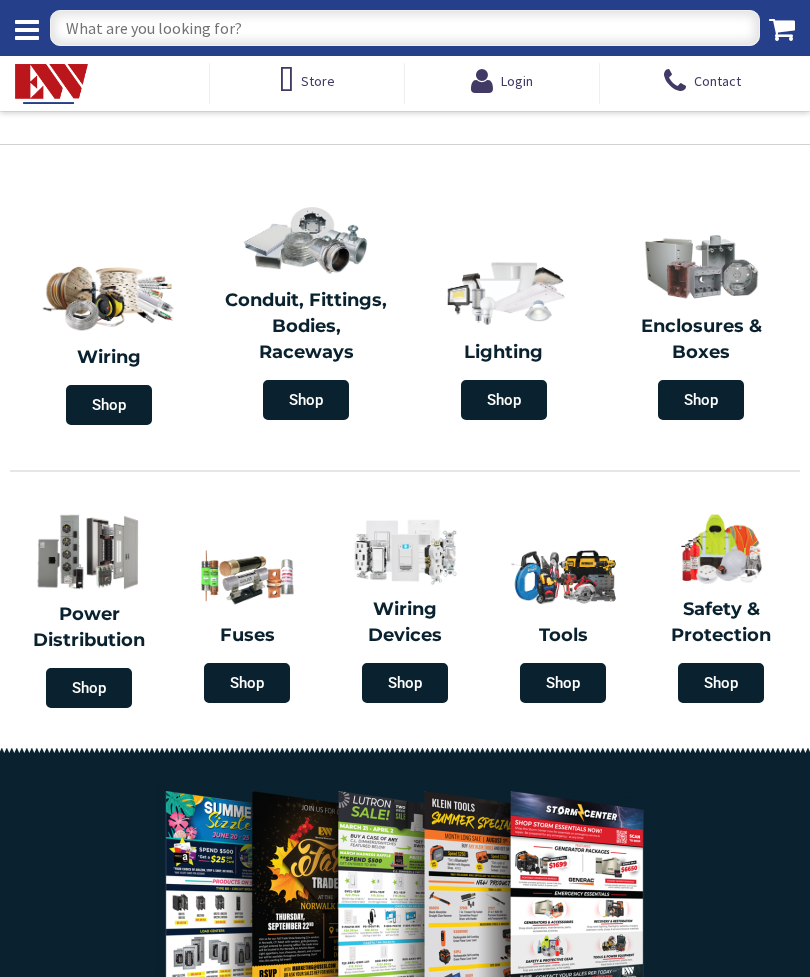 scroll, scrollTop: 0, scrollLeft: 0, axis: both 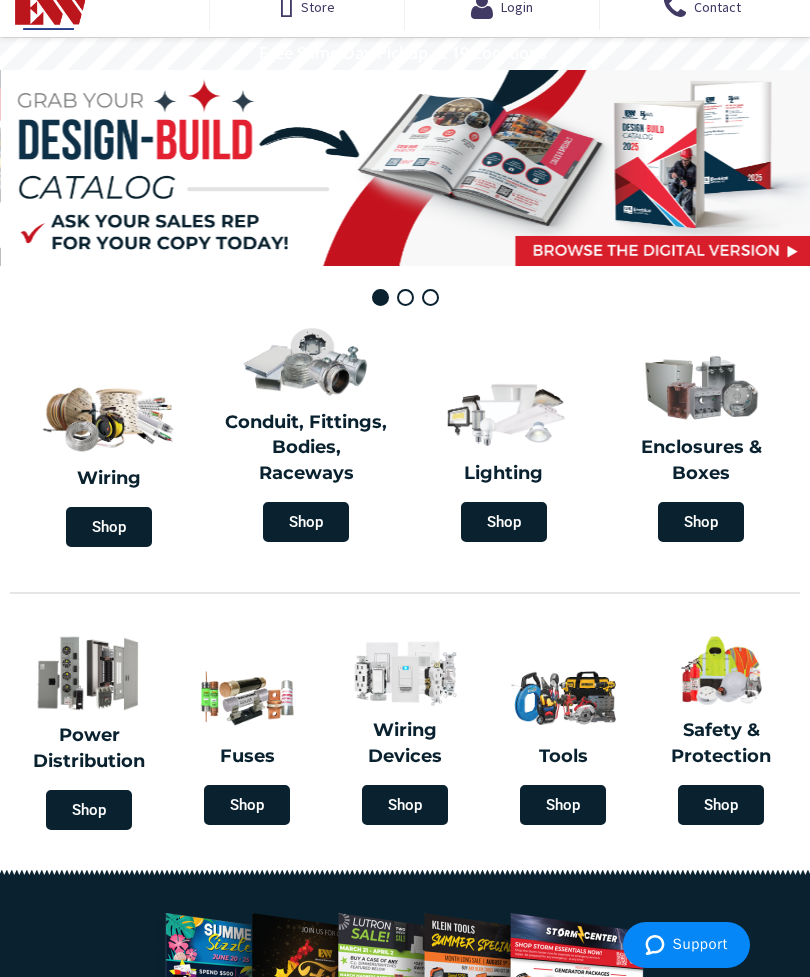 click on "Shop" at bounding box center (109, 527) 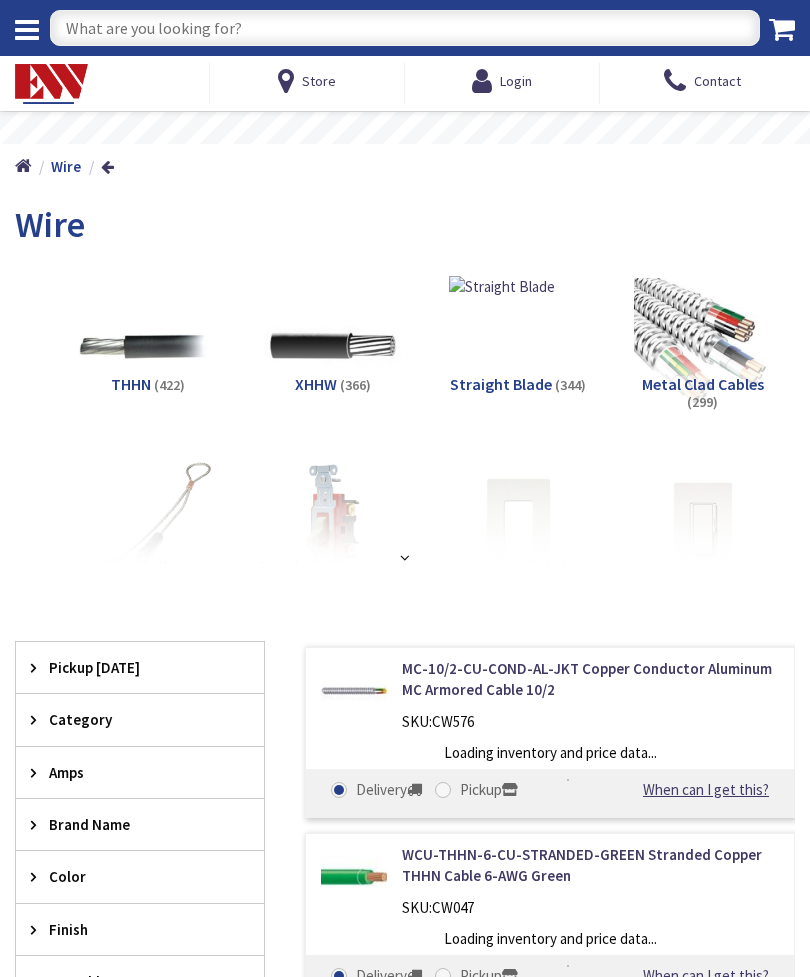scroll, scrollTop: 0, scrollLeft: 0, axis: both 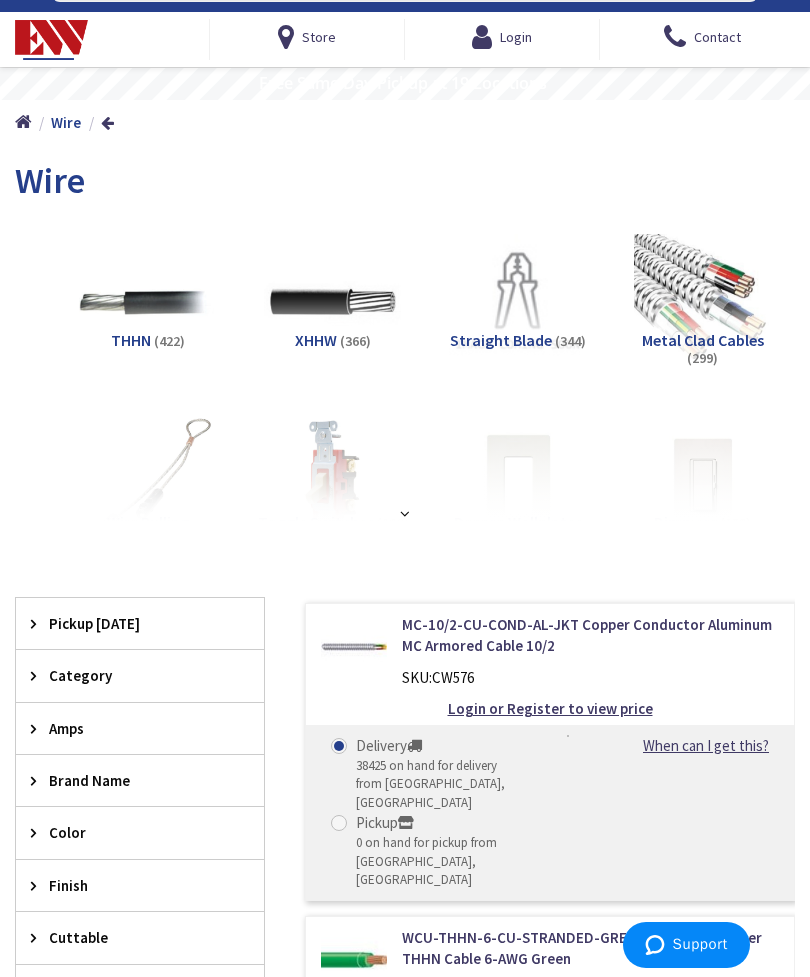 click at bounding box center [405, 513] 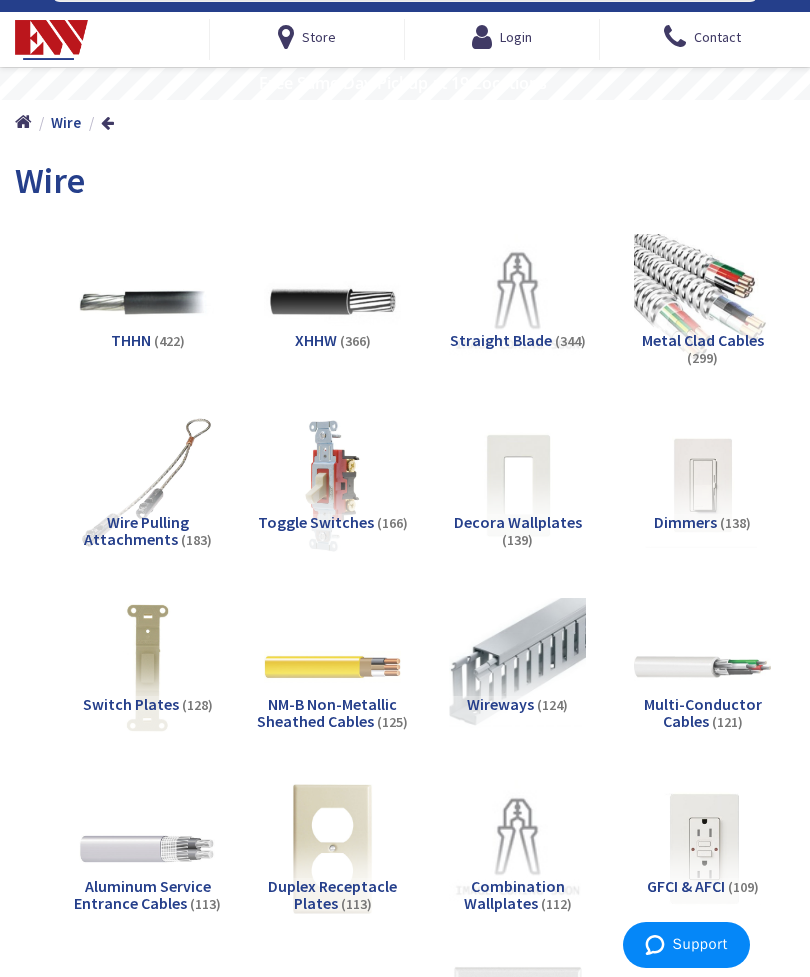 click at bounding box center (333, 667) 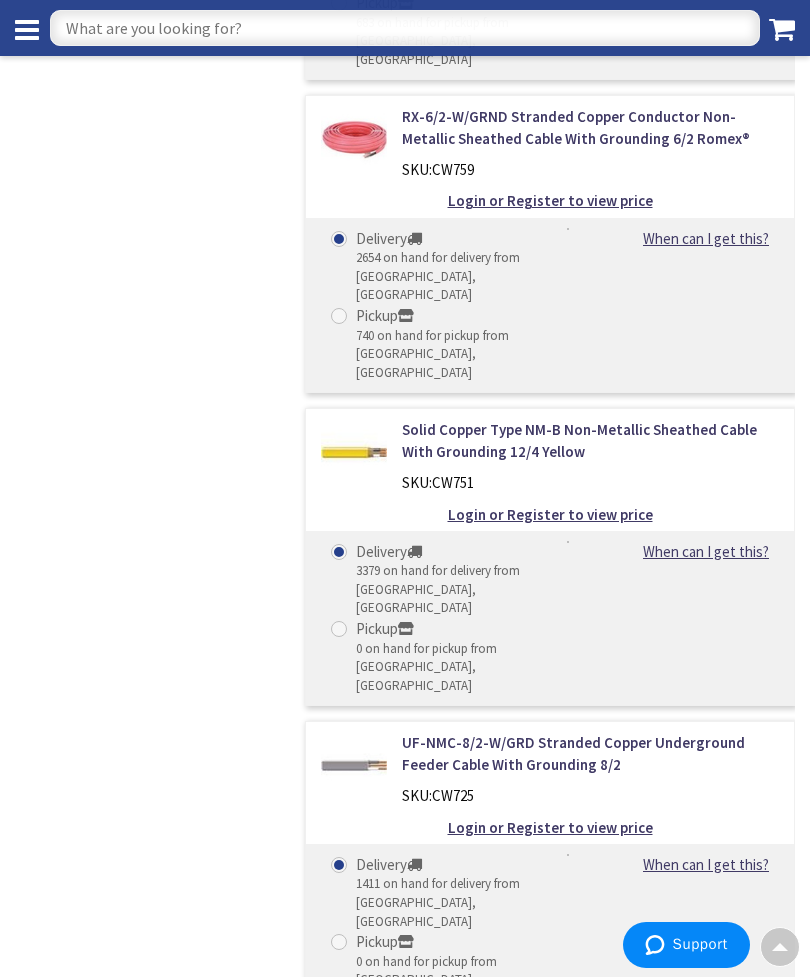 scroll, scrollTop: 6034, scrollLeft: 0, axis: vertical 